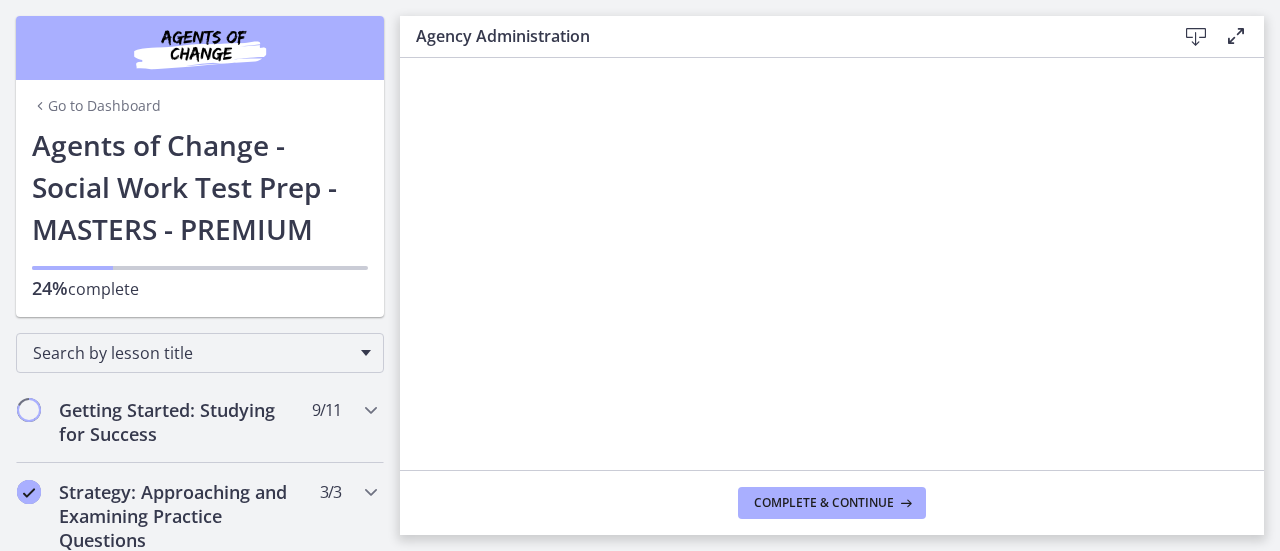 scroll, scrollTop: 0, scrollLeft: 0, axis: both 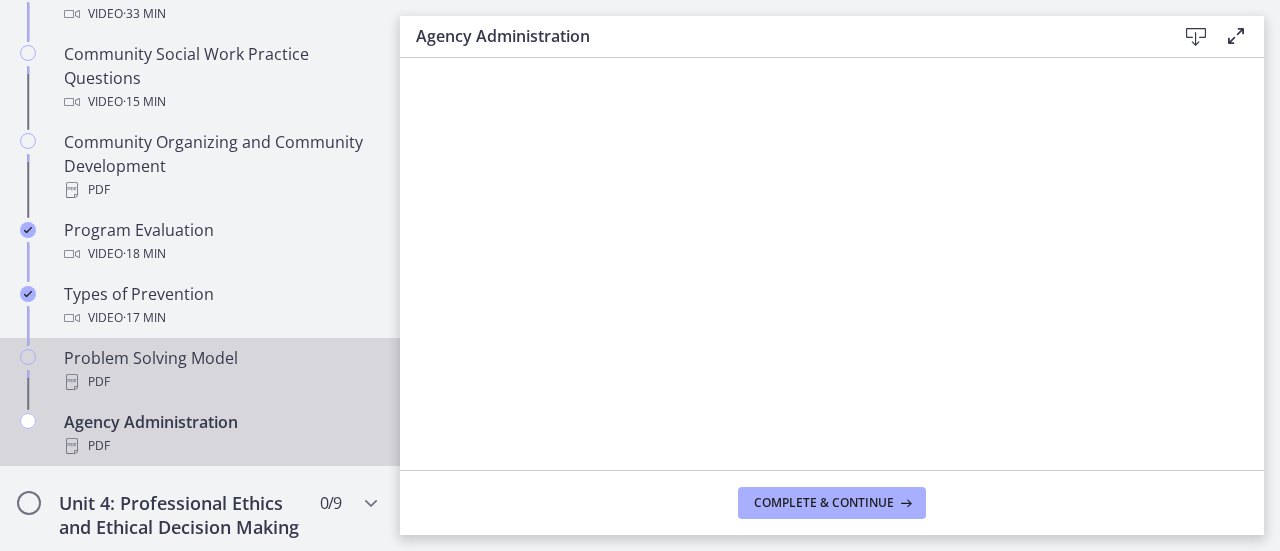 click on "PDF" at bounding box center (220, 382) 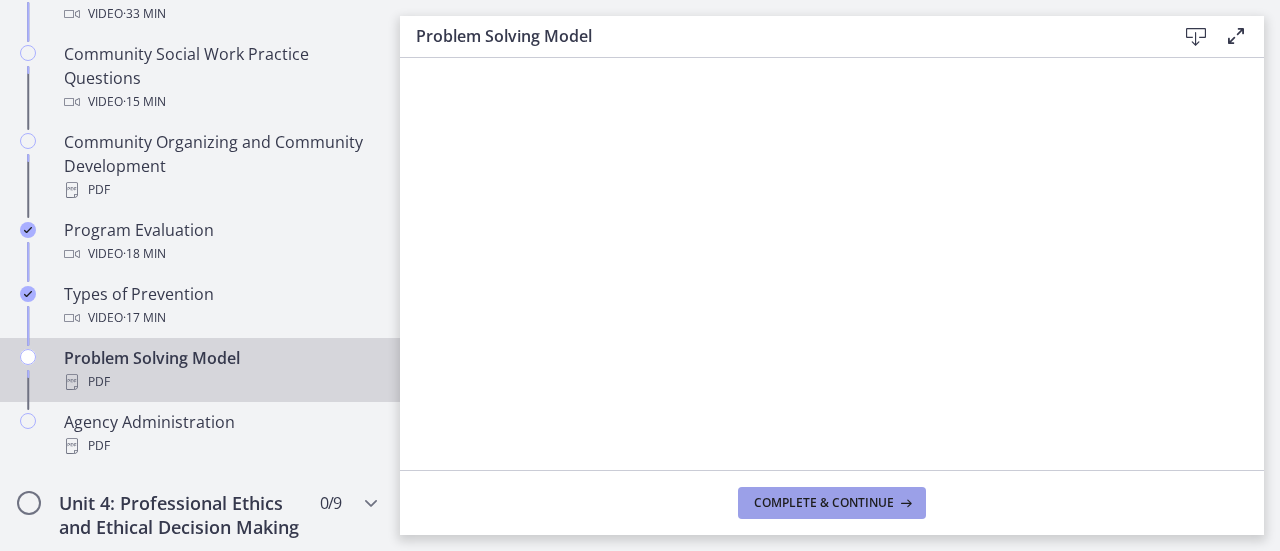 click on "Complete & continue" at bounding box center [824, 503] 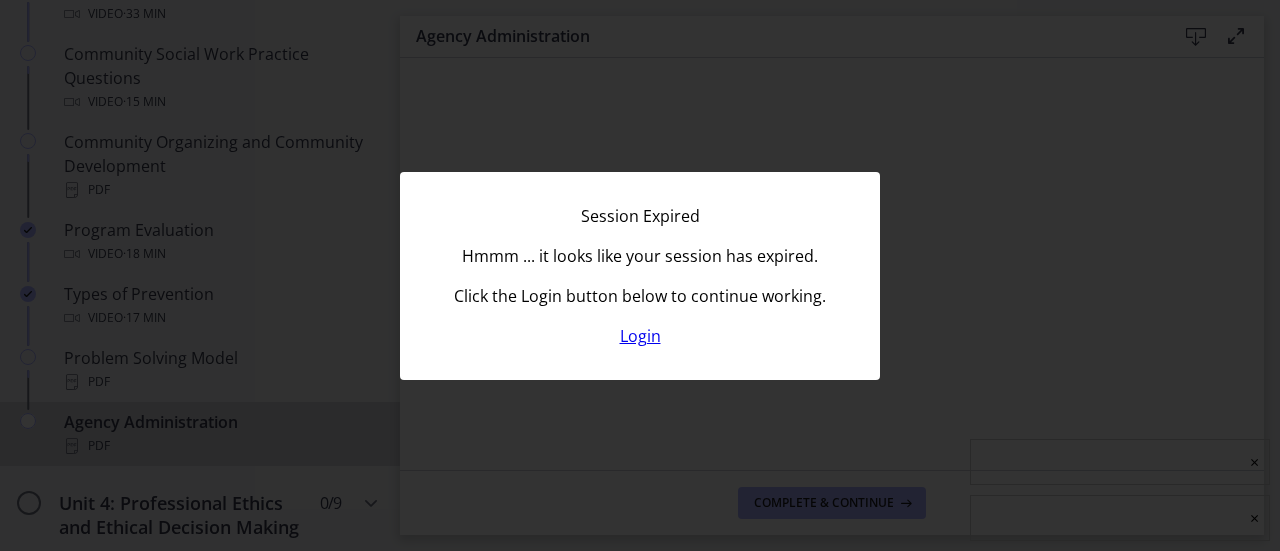 click on "Login" at bounding box center [640, 336] 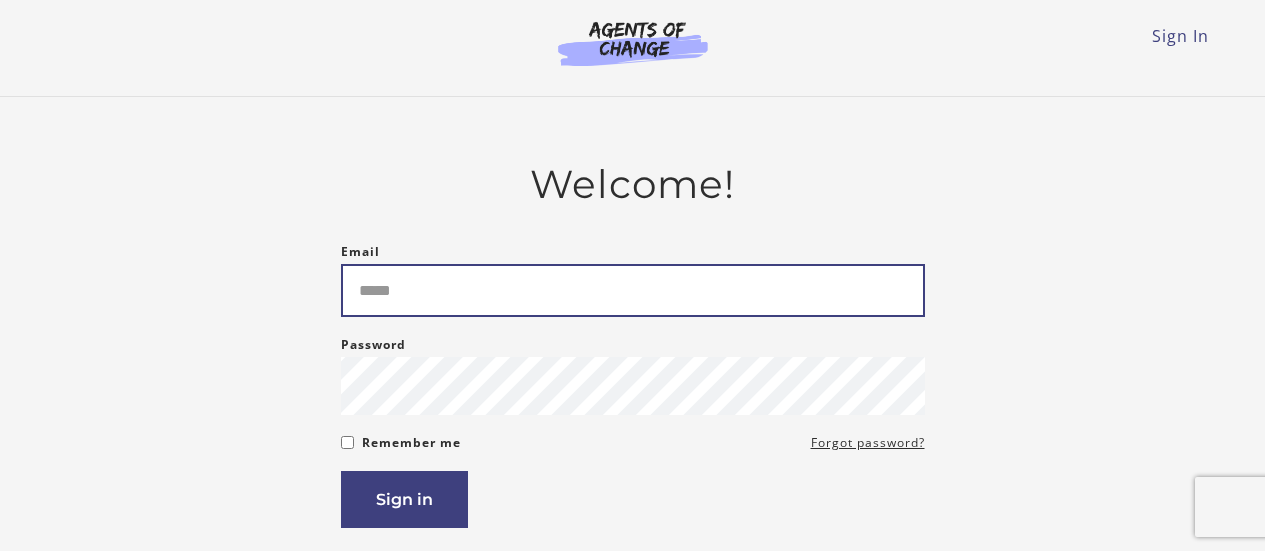 scroll, scrollTop: 0, scrollLeft: 0, axis: both 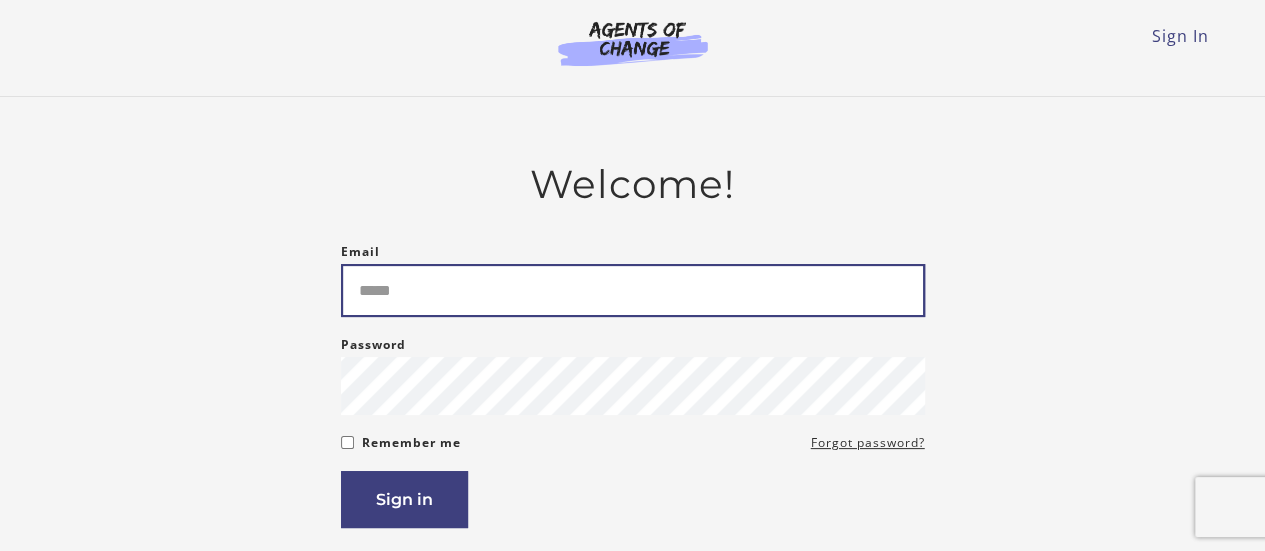 click on "Email" at bounding box center [633, 290] 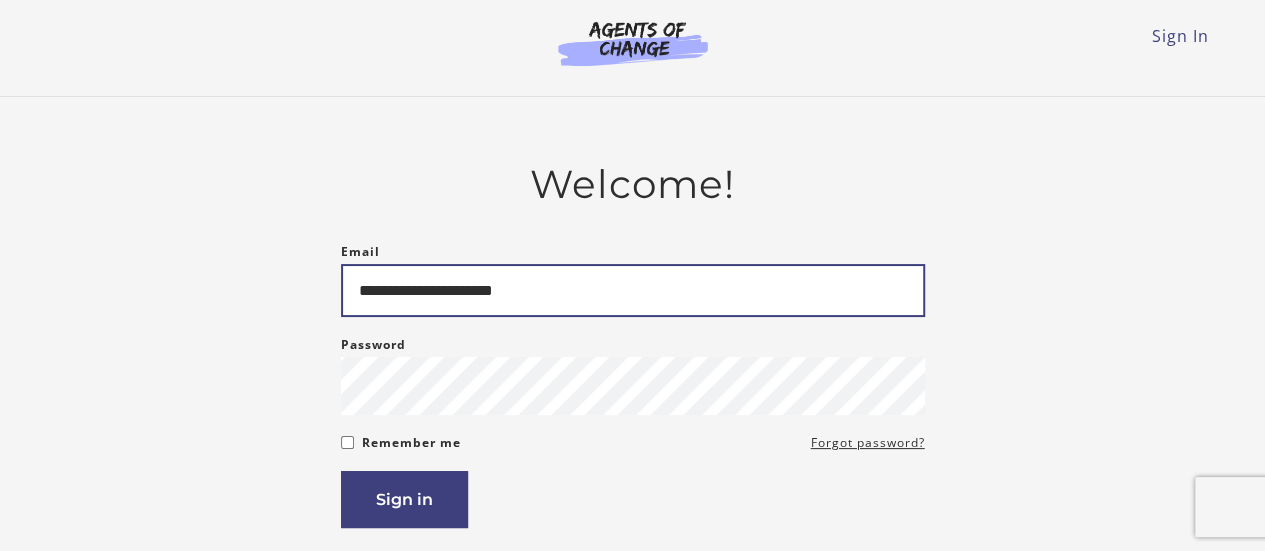 type on "**********" 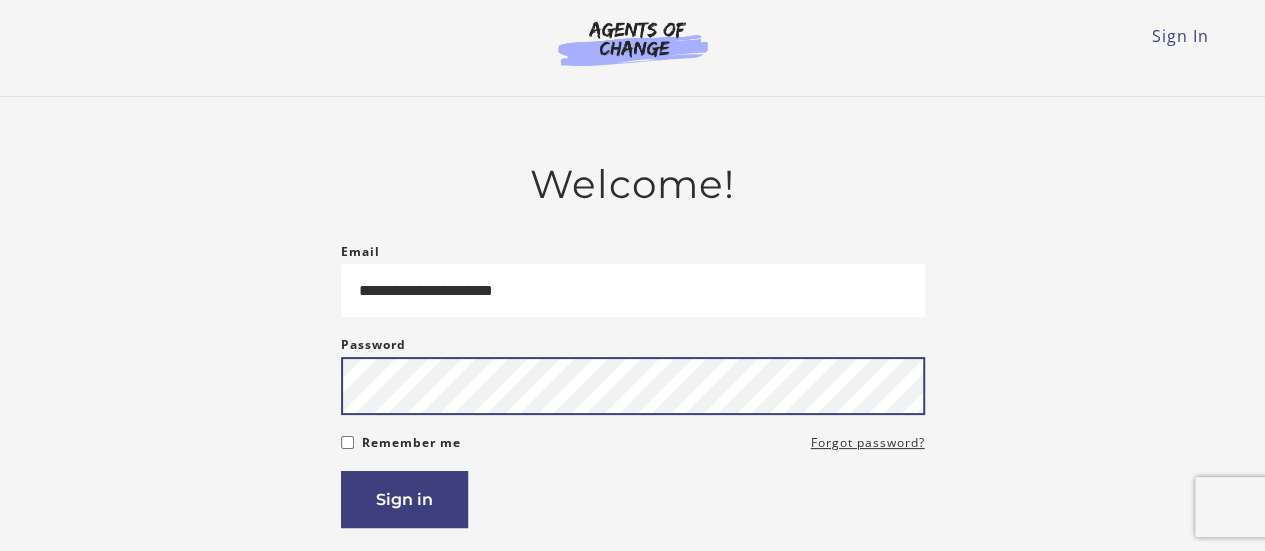 click on "Sign in" at bounding box center [404, 499] 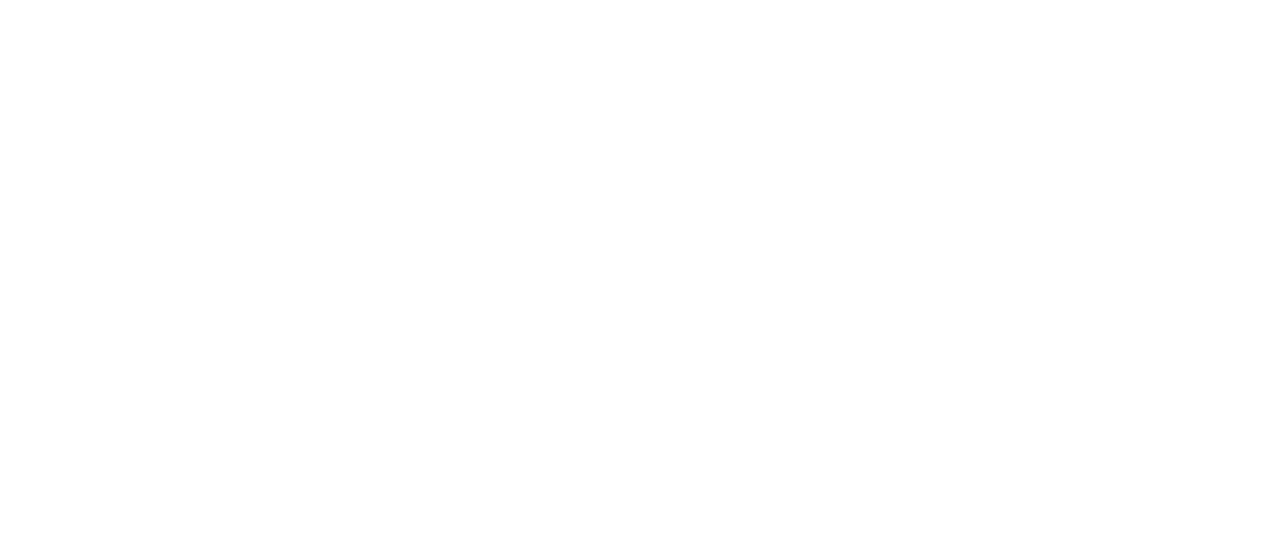 scroll, scrollTop: 0, scrollLeft: 0, axis: both 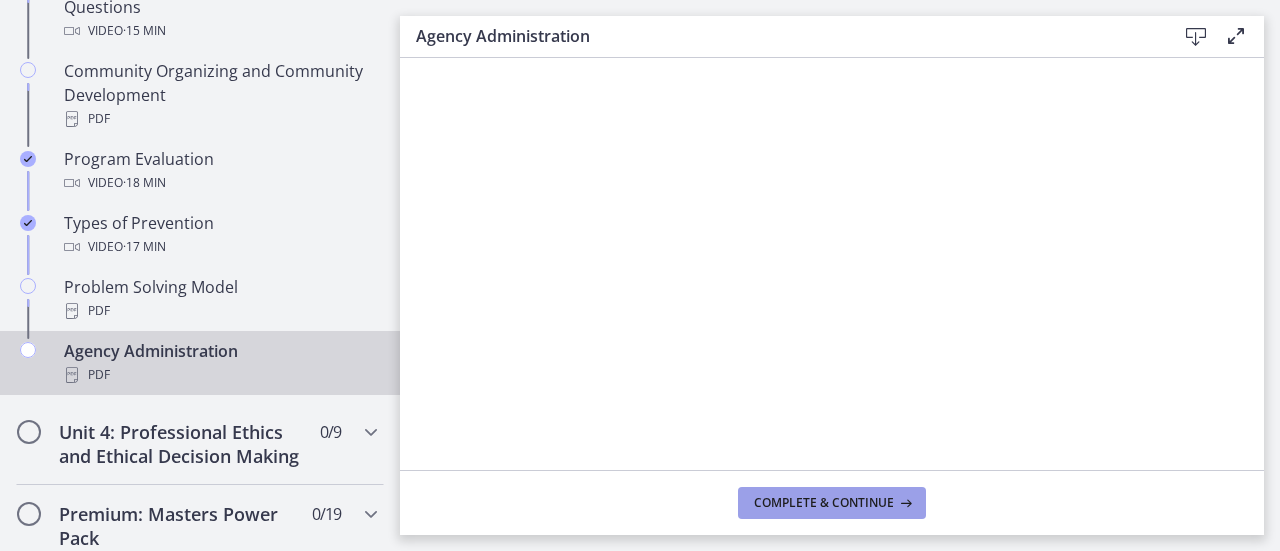 click on "Complete & continue" at bounding box center [824, 503] 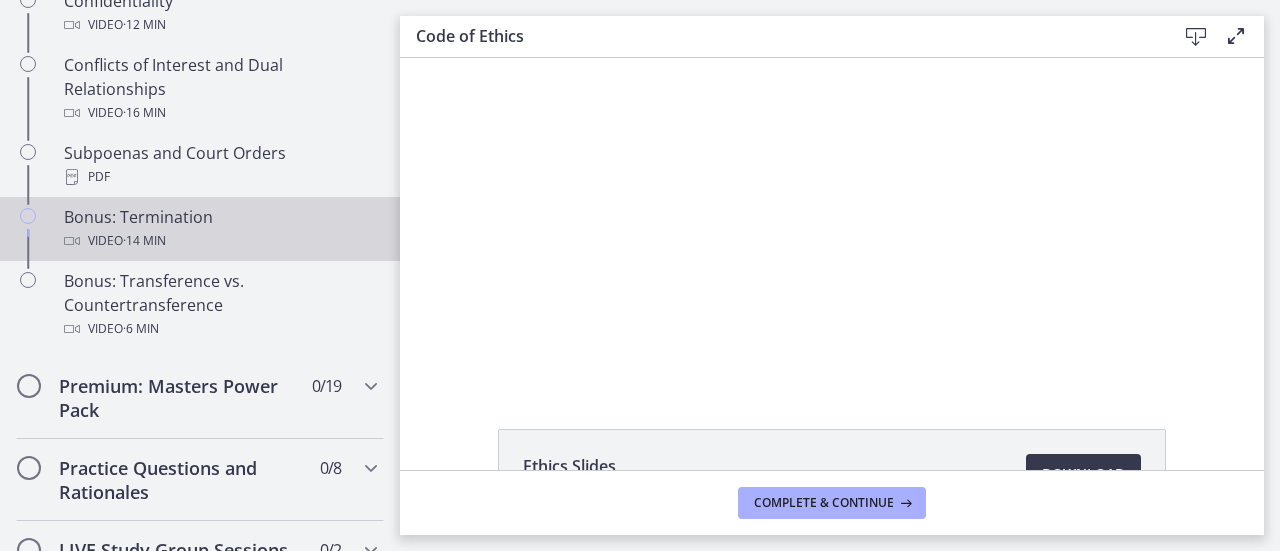 scroll, scrollTop: 0, scrollLeft: 0, axis: both 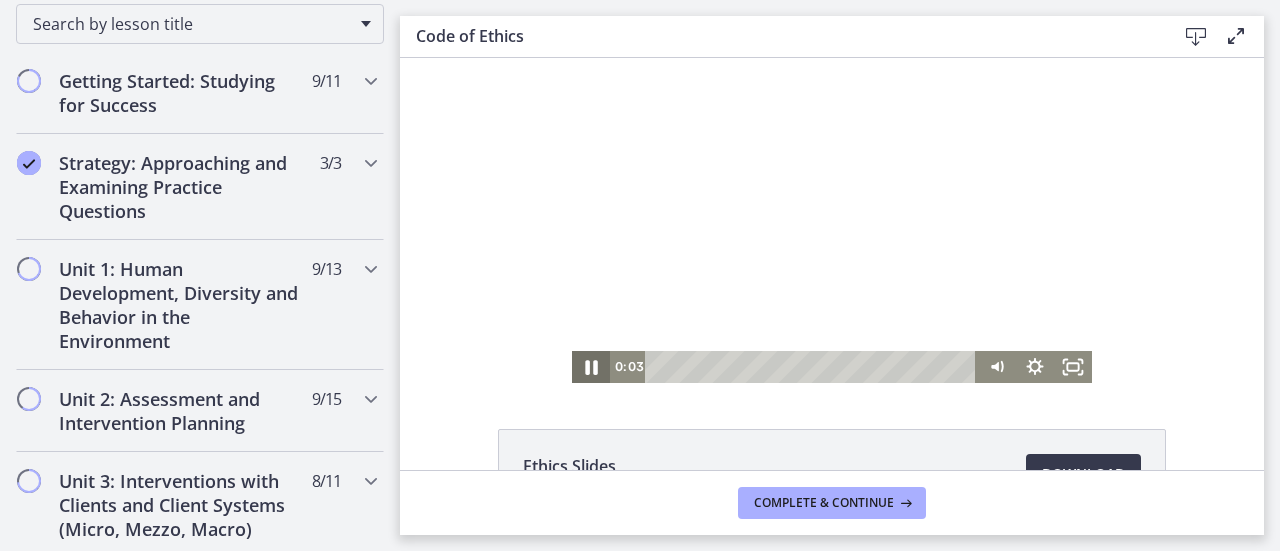 click 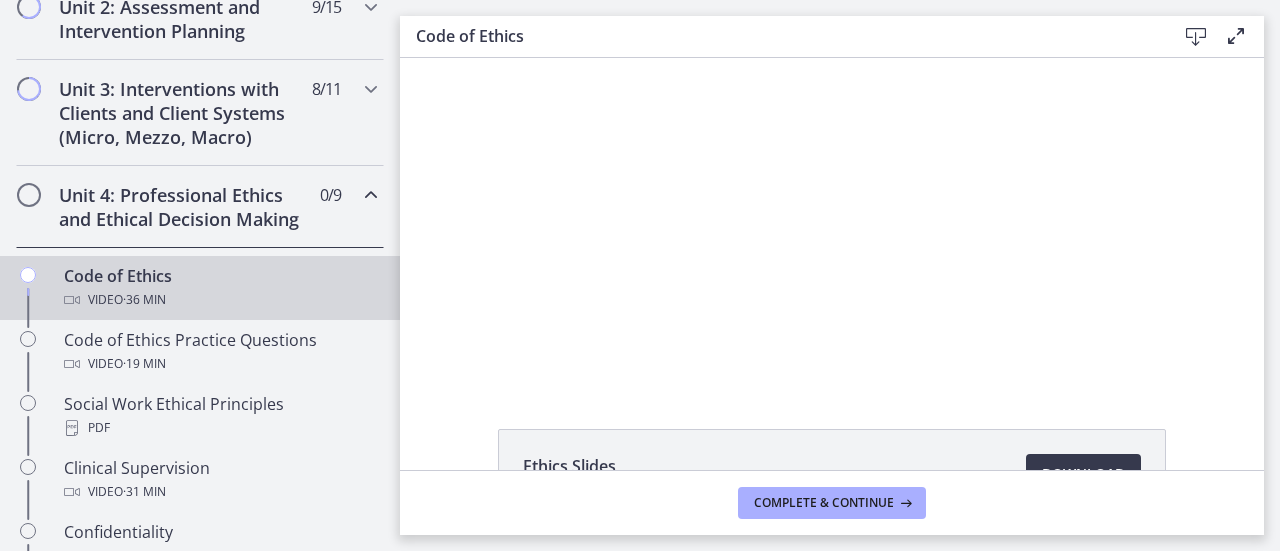 scroll, scrollTop: 657, scrollLeft: 0, axis: vertical 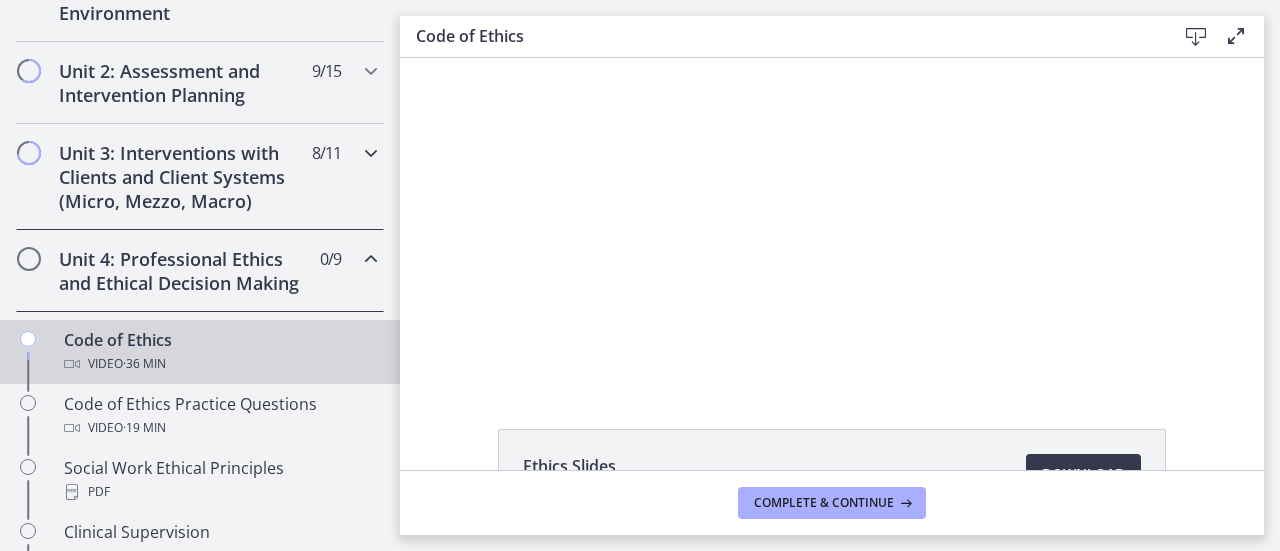 click at bounding box center (371, 153) 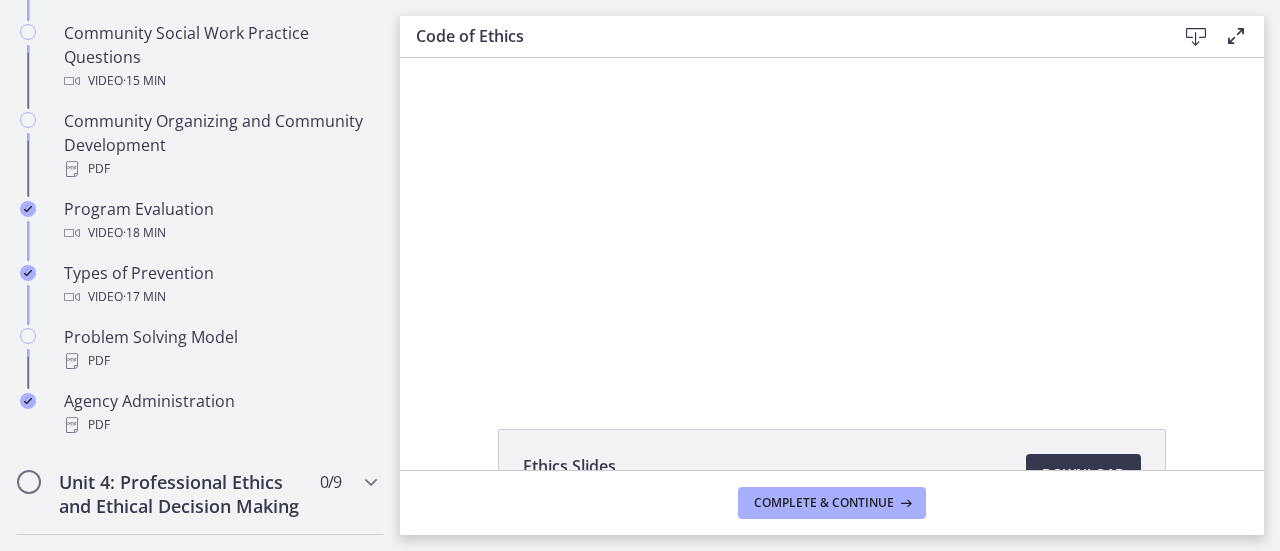 scroll, scrollTop: 1203, scrollLeft: 0, axis: vertical 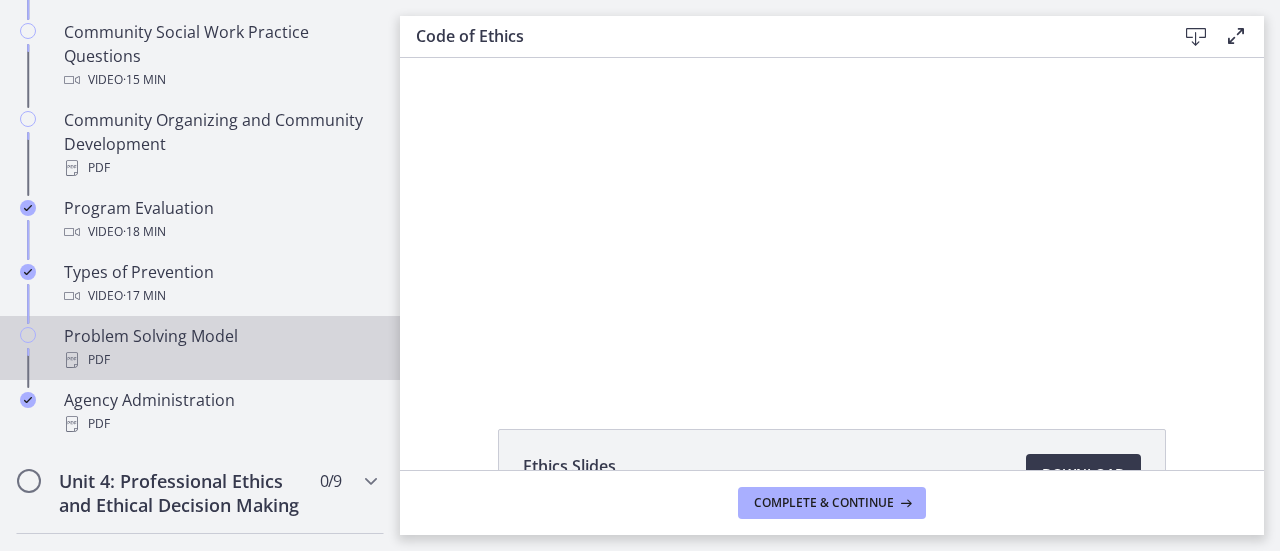 click on "Problem Solving Model
PDF" at bounding box center (220, 348) 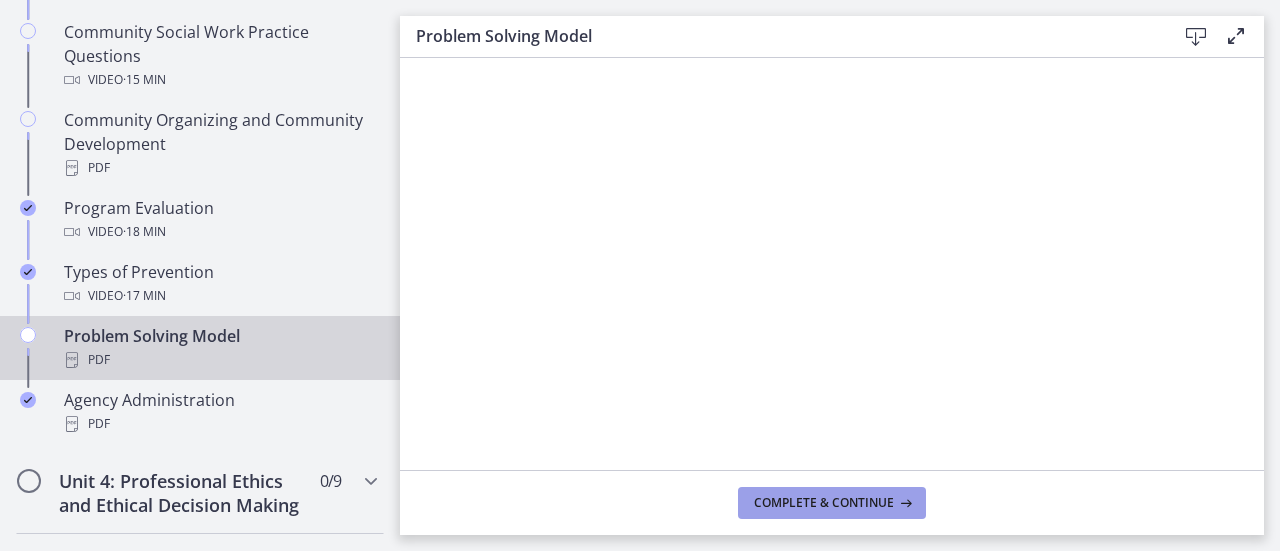 click on "Complete & continue" at bounding box center [824, 503] 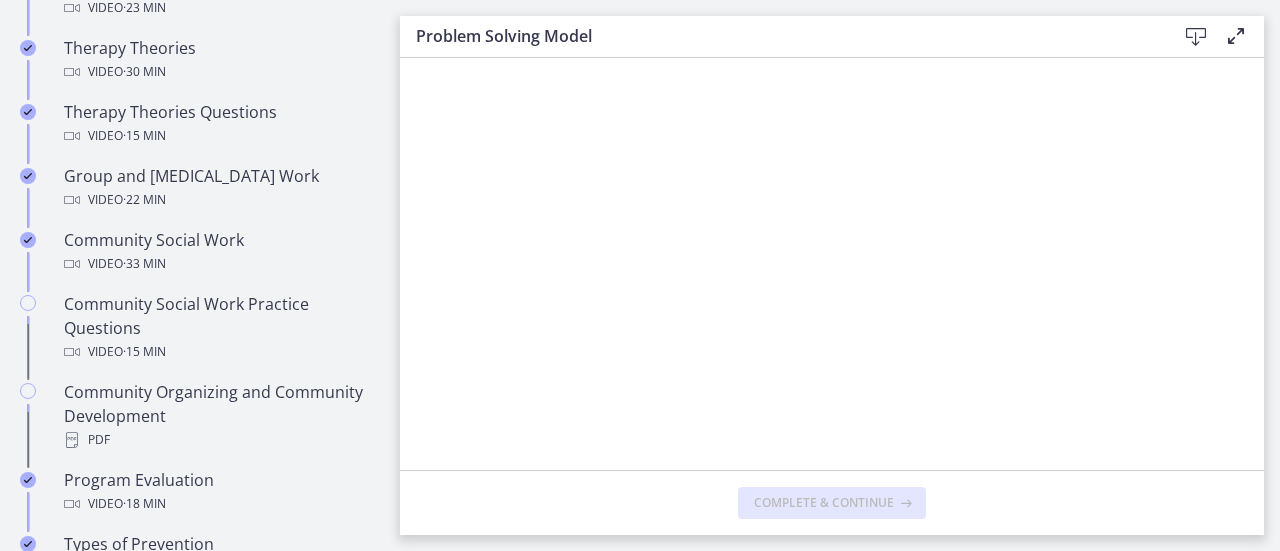 scroll, scrollTop: 928, scrollLeft: 0, axis: vertical 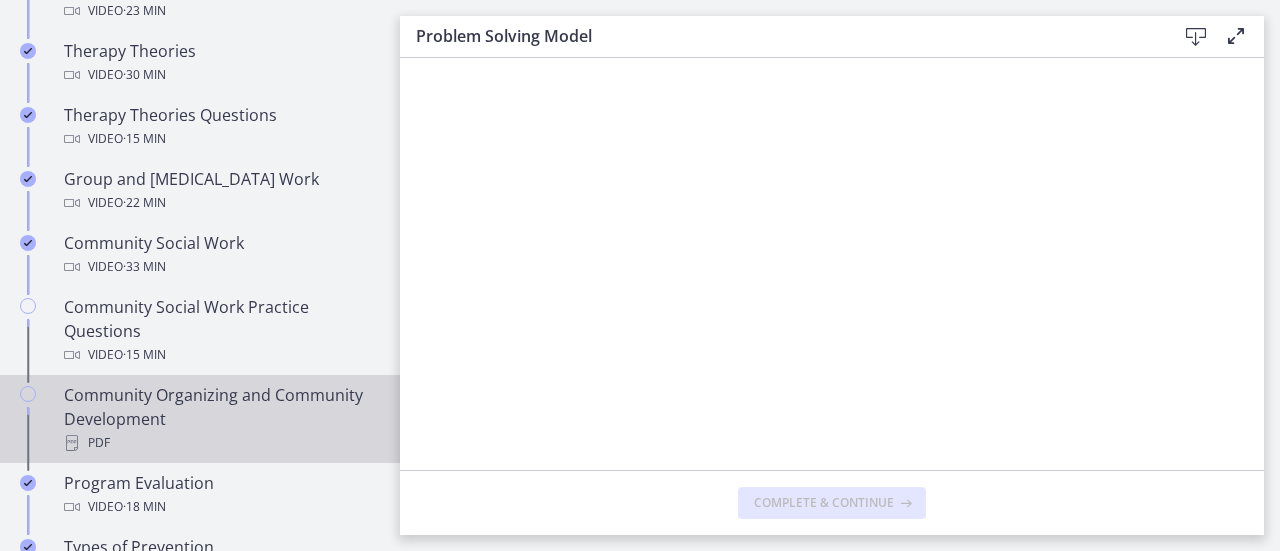 click on "Community Organizing and Community Development
PDF" at bounding box center [220, 419] 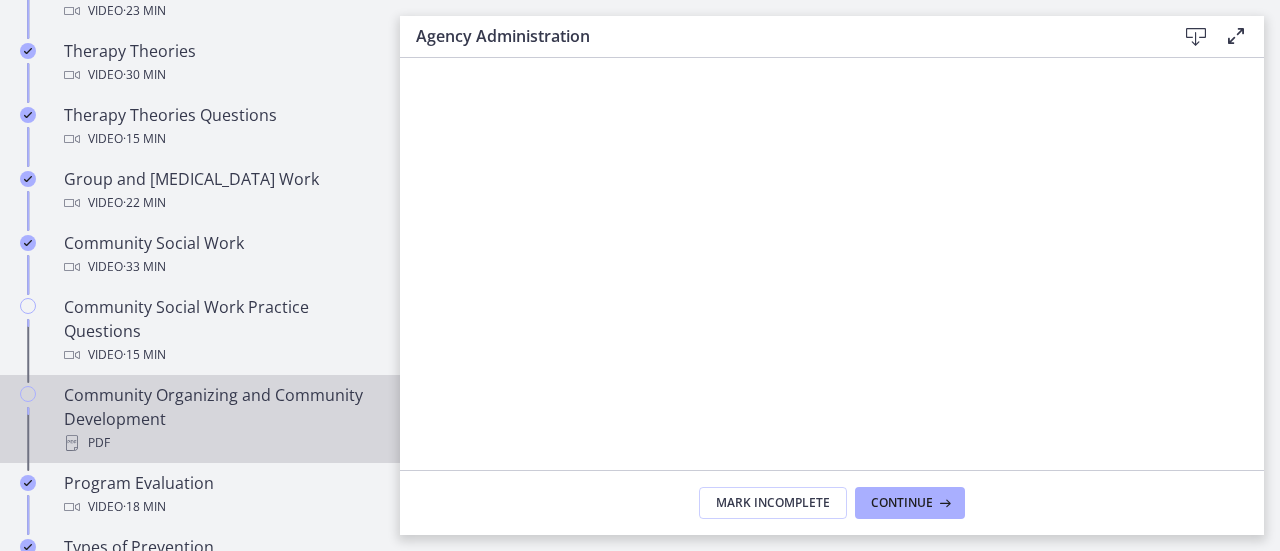click on "Community Organizing and Community Development
PDF" at bounding box center (220, 419) 